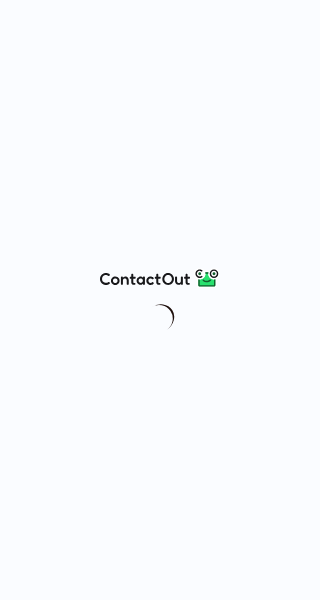 scroll, scrollTop: 0, scrollLeft: 0, axis: both 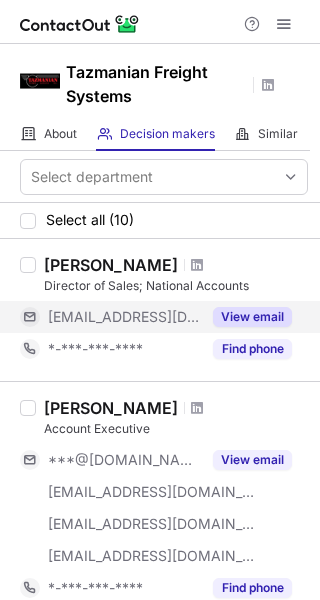 click on "View email" at bounding box center (252, 317) 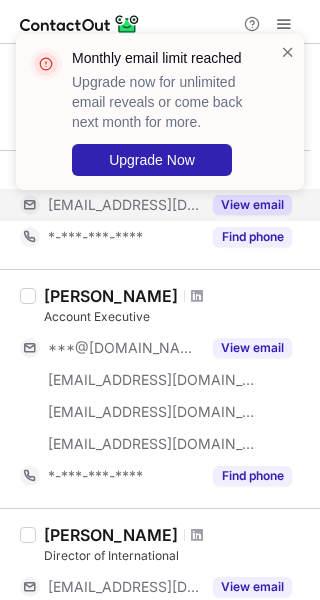 scroll, scrollTop: 100, scrollLeft: 0, axis: vertical 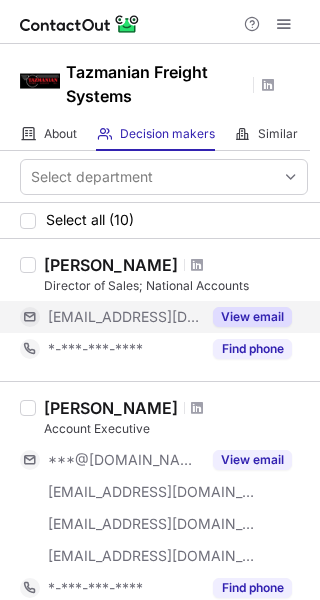 click on "View email" at bounding box center (252, 317) 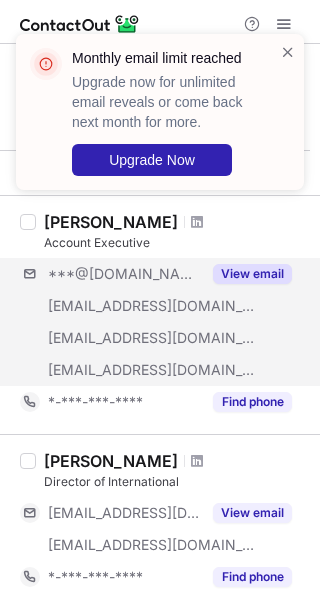 scroll, scrollTop: 200, scrollLeft: 0, axis: vertical 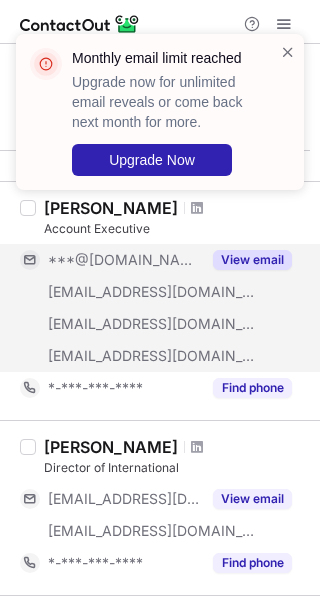 click on "View email" at bounding box center (246, 260) 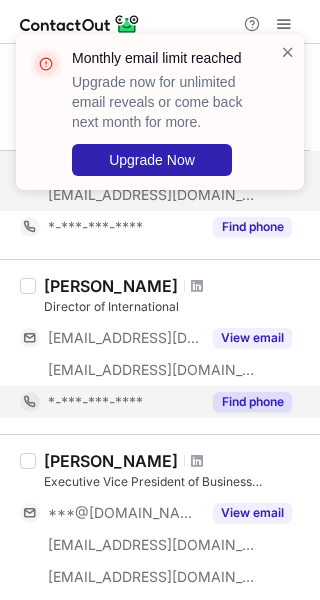 scroll, scrollTop: 400, scrollLeft: 0, axis: vertical 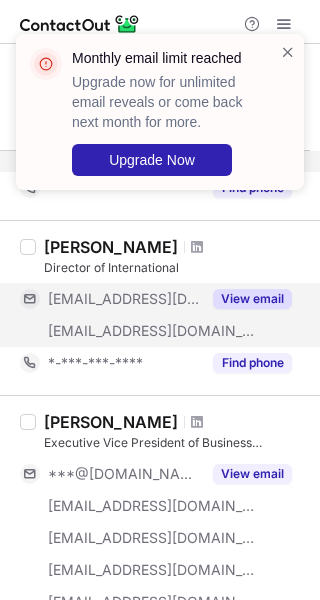 click on "View email" at bounding box center [252, 299] 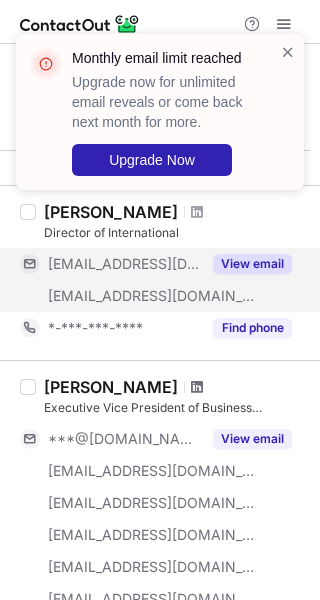 scroll, scrollTop: 600, scrollLeft: 0, axis: vertical 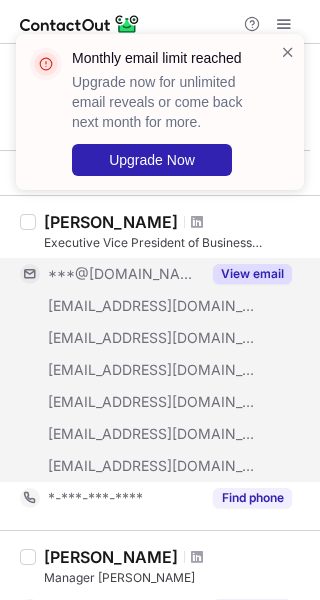 click on "View email" at bounding box center (252, 274) 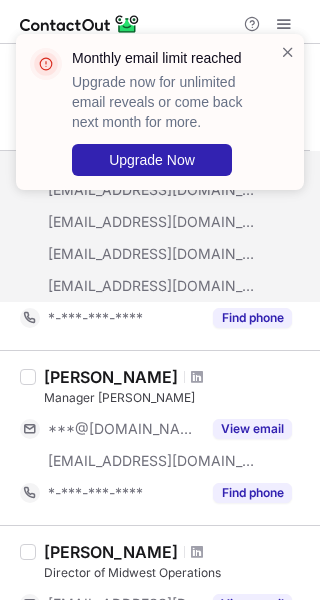 scroll, scrollTop: 800, scrollLeft: 0, axis: vertical 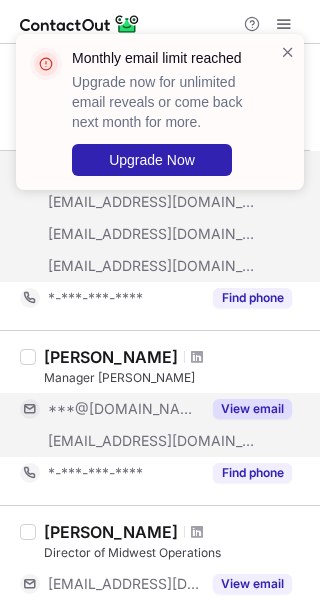 click on "View email" at bounding box center (246, 409) 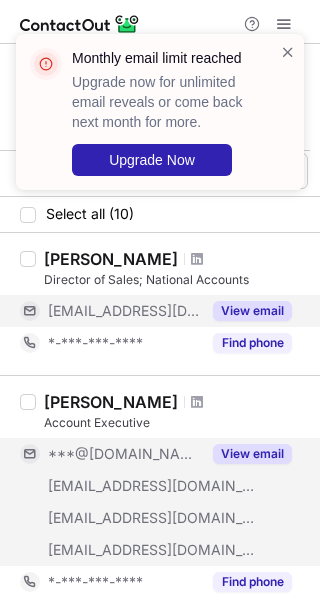 scroll, scrollTop: 0, scrollLeft: 0, axis: both 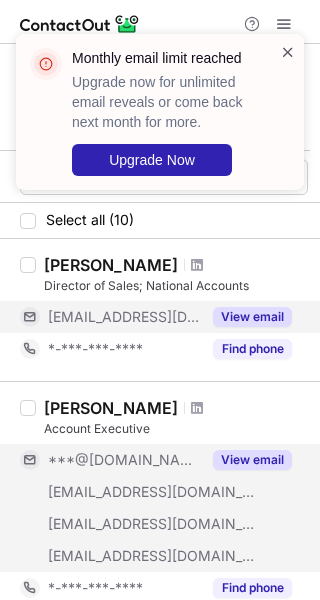 click at bounding box center [288, 52] 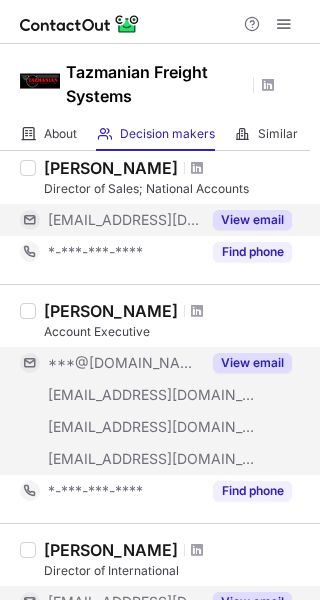scroll, scrollTop: 100, scrollLeft: 0, axis: vertical 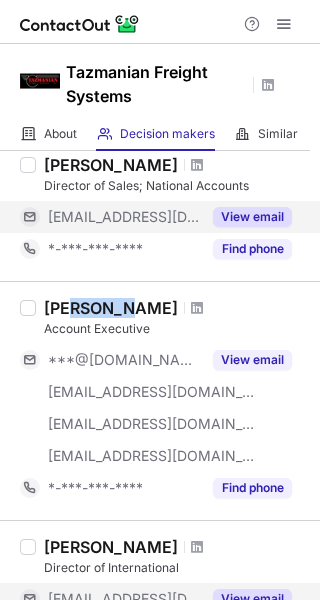drag, startPoint x: 68, startPoint y: 306, endPoint x: 115, endPoint y: 306, distance: 47 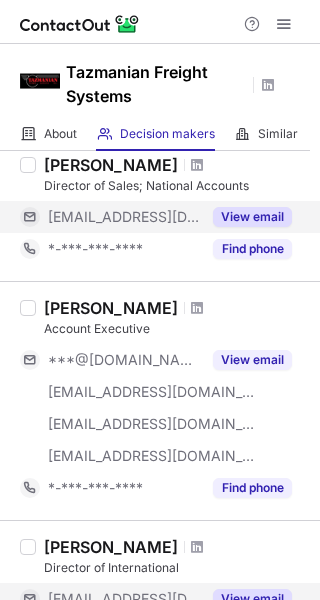 click on "Niki Mate Account Executive ***@gmail.com ***@servicebyair.com ***@servicebyair.com ***@tazmanian.com View email *-***-***-**** Find phone" at bounding box center [160, 400] 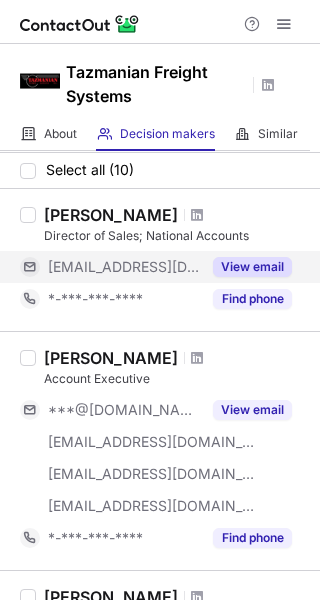scroll, scrollTop: 0, scrollLeft: 0, axis: both 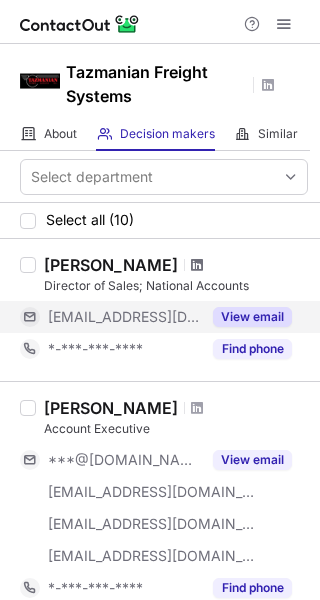 click at bounding box center (197, 265) 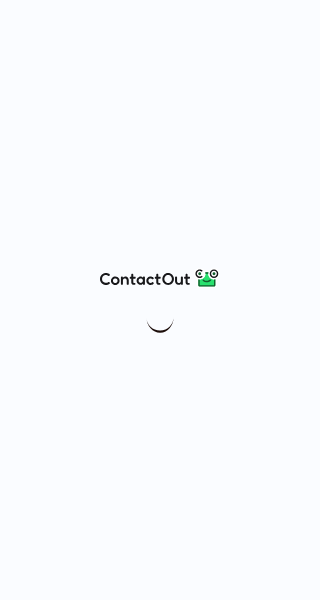scroll, scrollTop: 0, scrollLeft: 0, axis: both 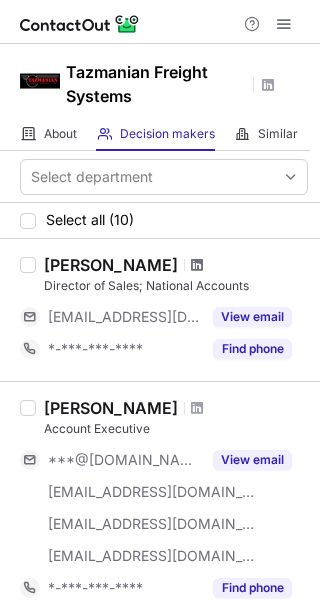 click at bounding box center [197, 265] 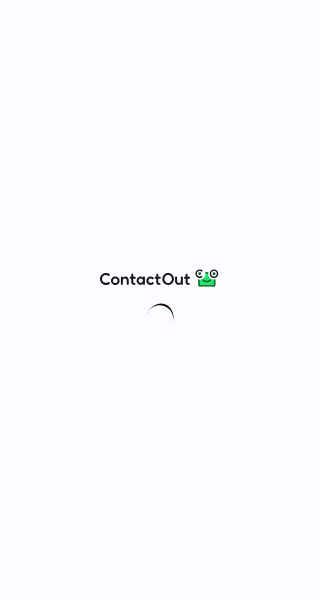 scroll, scrollTop: 0, scrollLeft: 0, axis: both 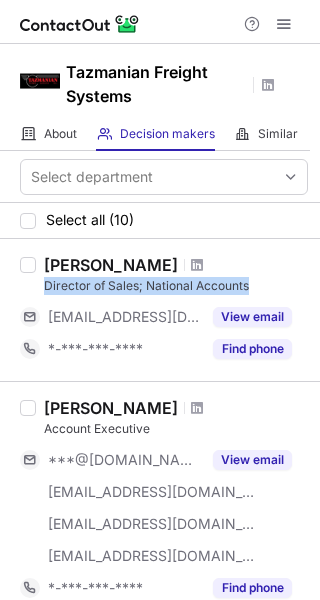 drag, startPoint x: 44, startPoint y: 281, endPoint x: 249, endPoint y: 281, distance: 205 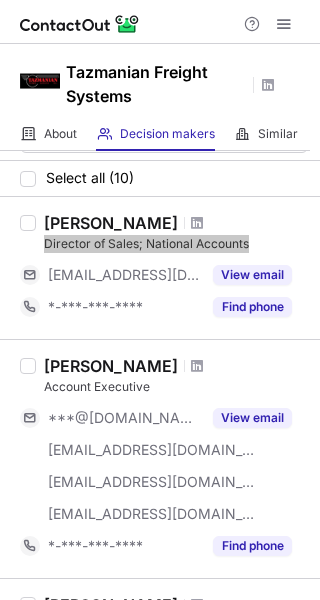 scroll, scrollTop: 100, scrollLeft: 0, axis: vertical 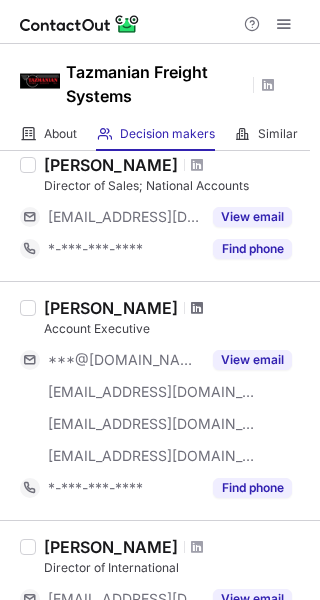 click at bounding box center (197, 308) 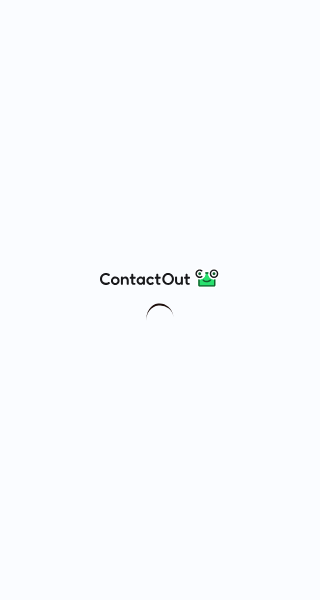 scroll, scrollTop: 0, scrollLeft: 0, axis: both 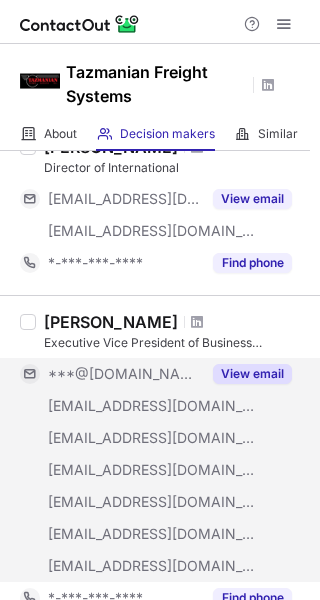 click on "View email" at bounding box center [252, 374] 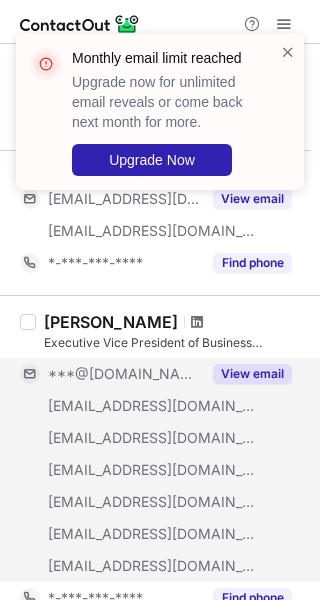 click at bounding box center [197, 322] 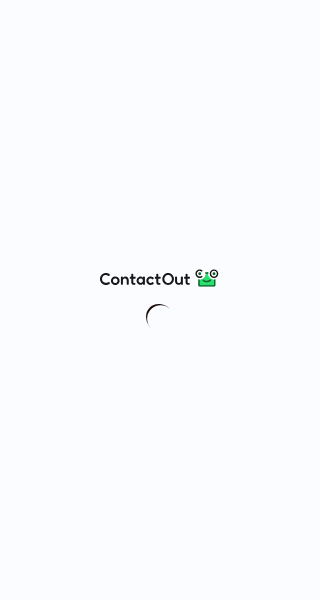 scroll, scrollTop: 0, scrollLeft: 0, axis: both 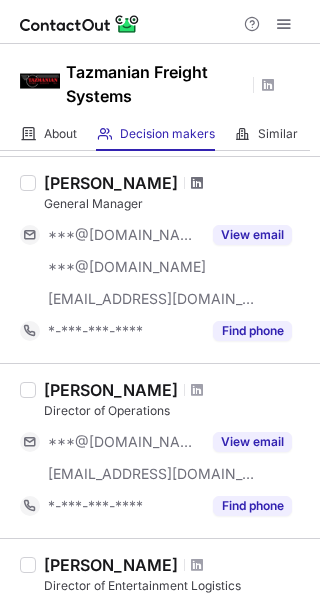 click at bounding box center [197, 183] 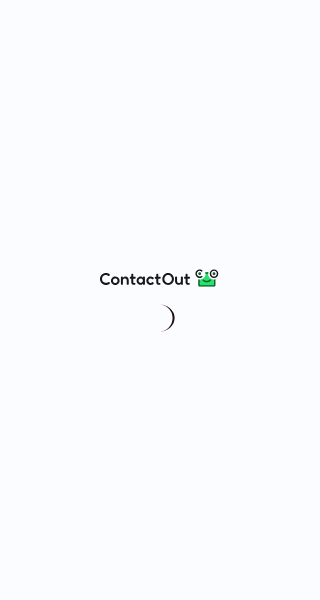 scroll, scrollTop: 0, scrollLeft: 0, axis: both 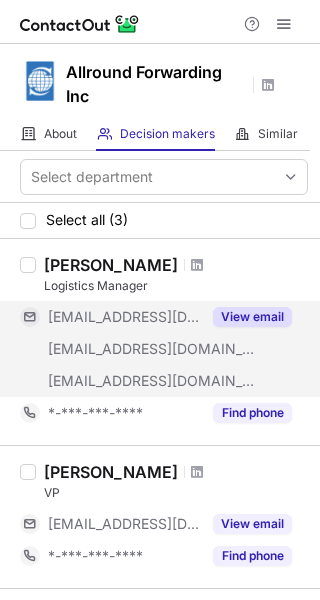 click on "View email" at bounding box center (252, 317) 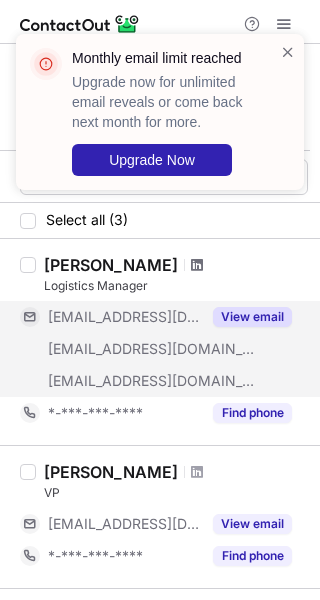 click at bounding box center [197, 265] 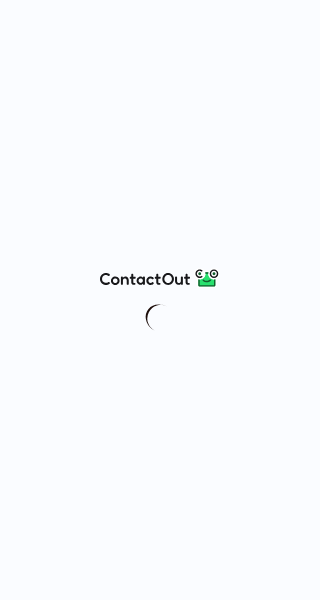 scroll, scrollTop: 0, scrollLeft: 0, axis: both 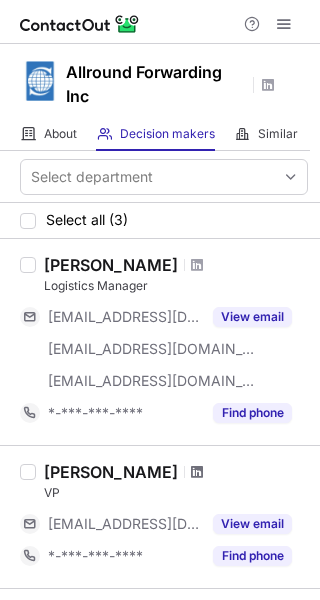 click at bounding box center (197, 472) 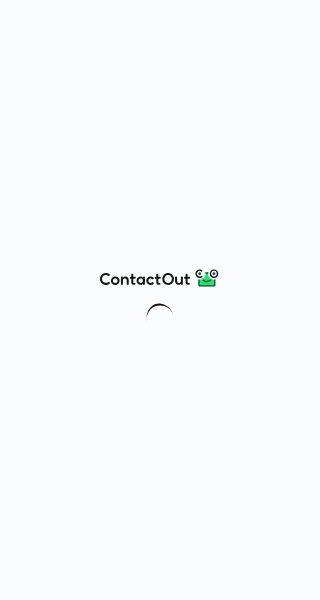 scroll, scrollTop: 0, scrollLeft: 0, axis: both 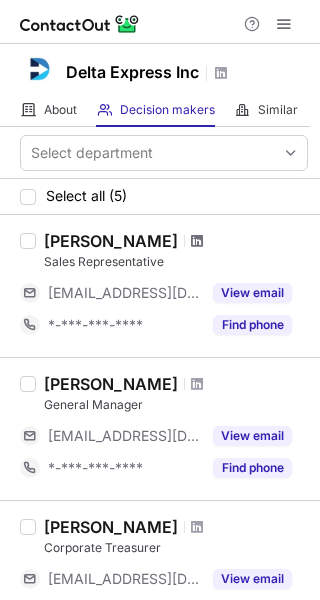 click at bounding box center (197, 241) 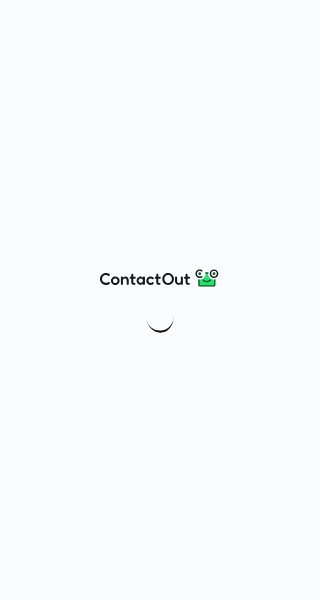 scroll, scrollTop: 0, scrollLeft: 0, axis: both 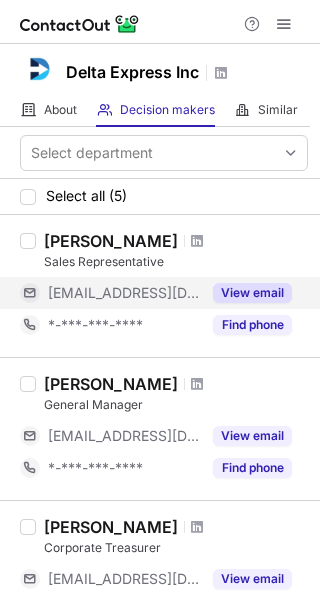 click on "View email" at bounding box center [252, 293] 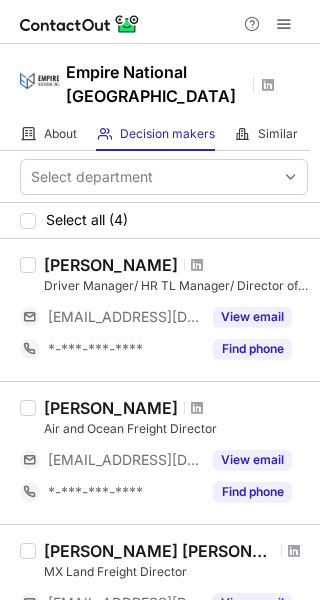 scroll, scrollTop: 0, scrollLeft: 0, axis: both 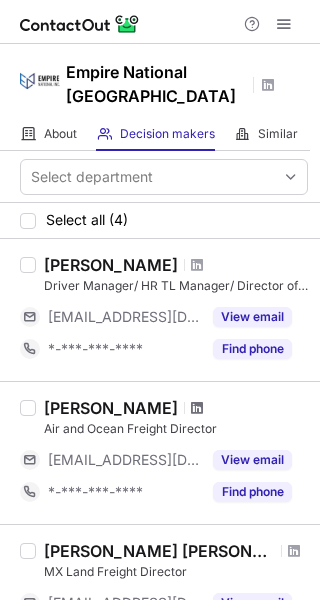 click at bounding box center (197, 408) 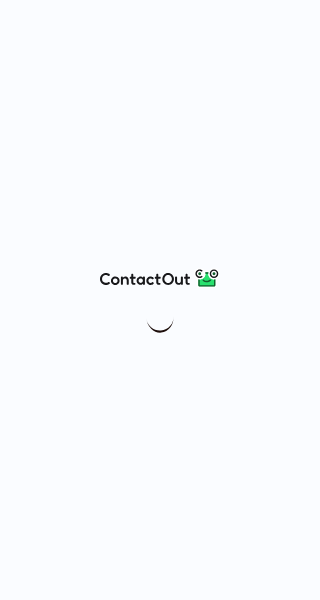 scroll, scrollTop: 0, scrollLeft: 0, axis: both 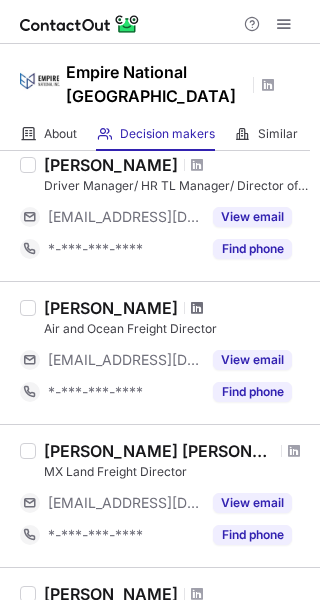 click at bounding box center [197, 308] 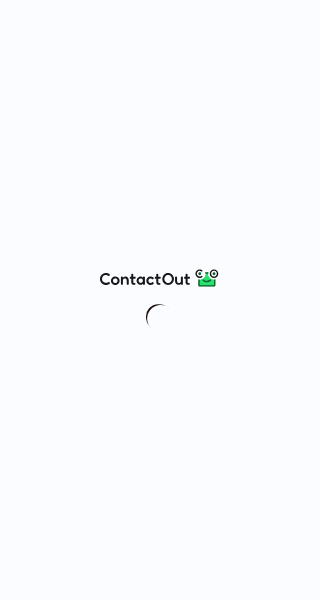 scroll, scrollTop: 0, scrollLeft: 0, axis: both 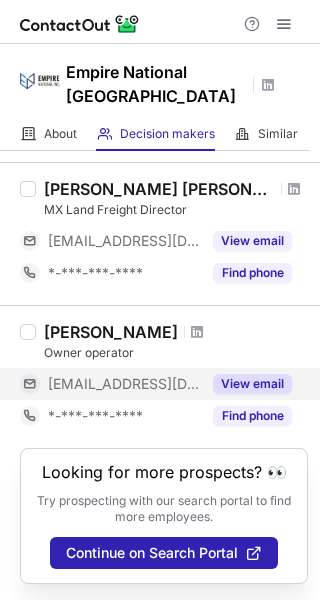 click on "View email" at bounding box center (252, 384) 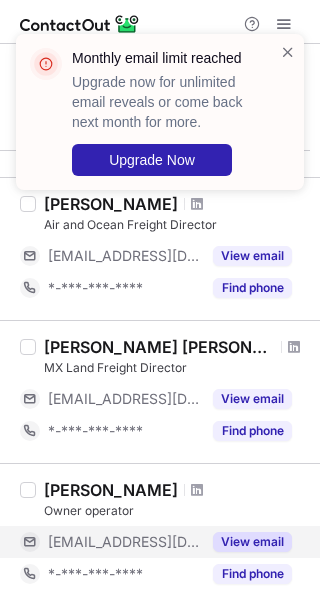 scroll, scrollTop: 162, scrollLeft: 0, axis: vertical 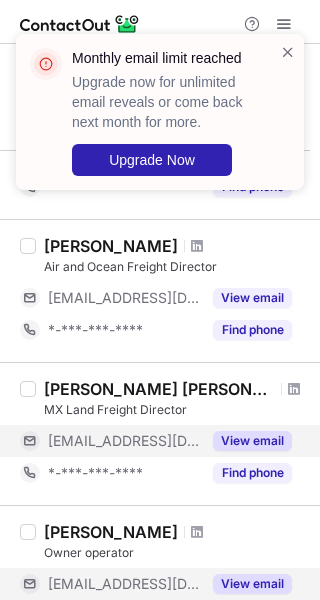 click on "View email" at bounding box center [252, 441] 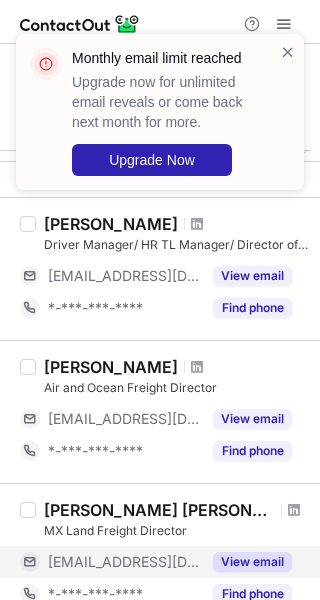 scroll, scrollTop: 0, scrollLeft: 0, axis: both 